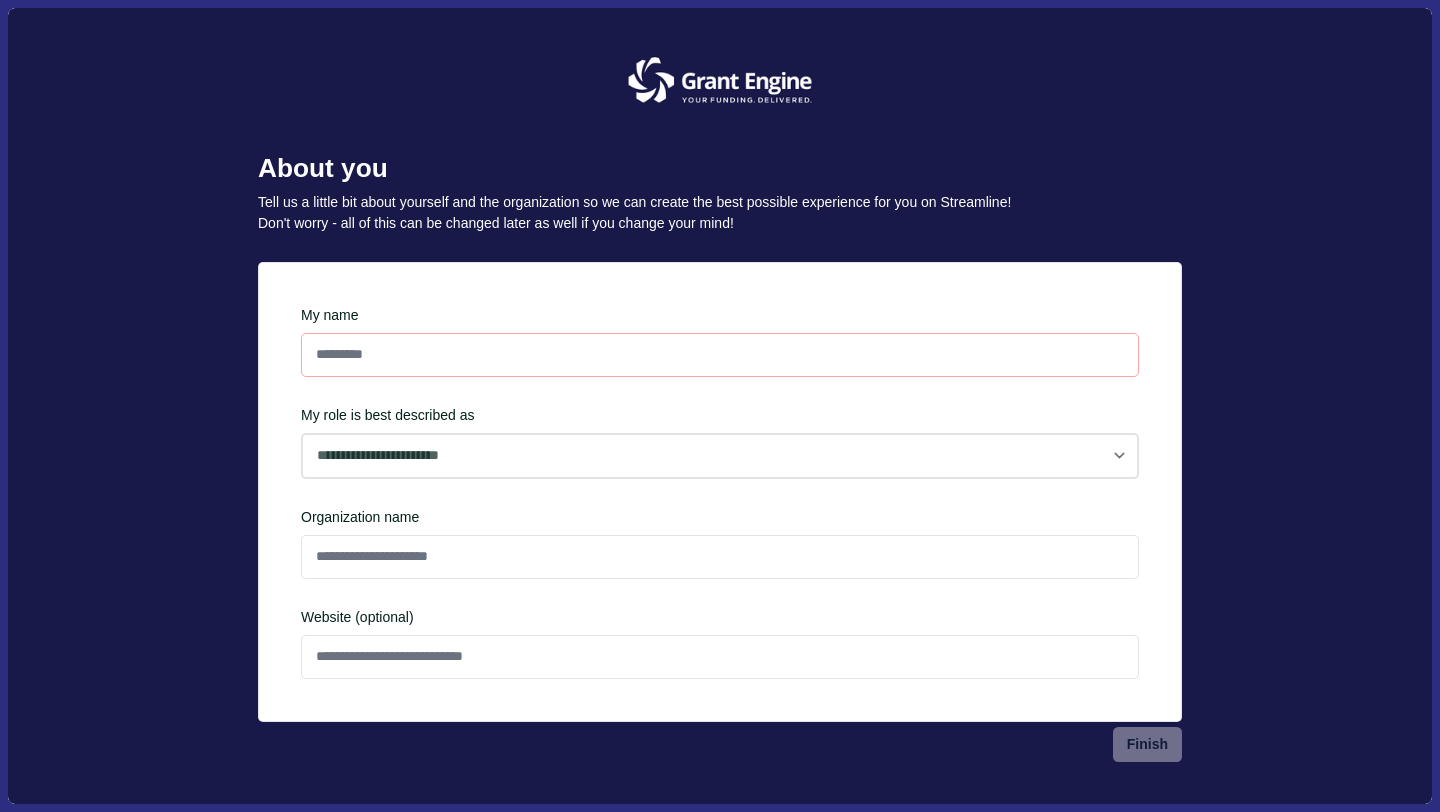 scroll, scrollTop: 0, scrollLeft: 0, axis: both 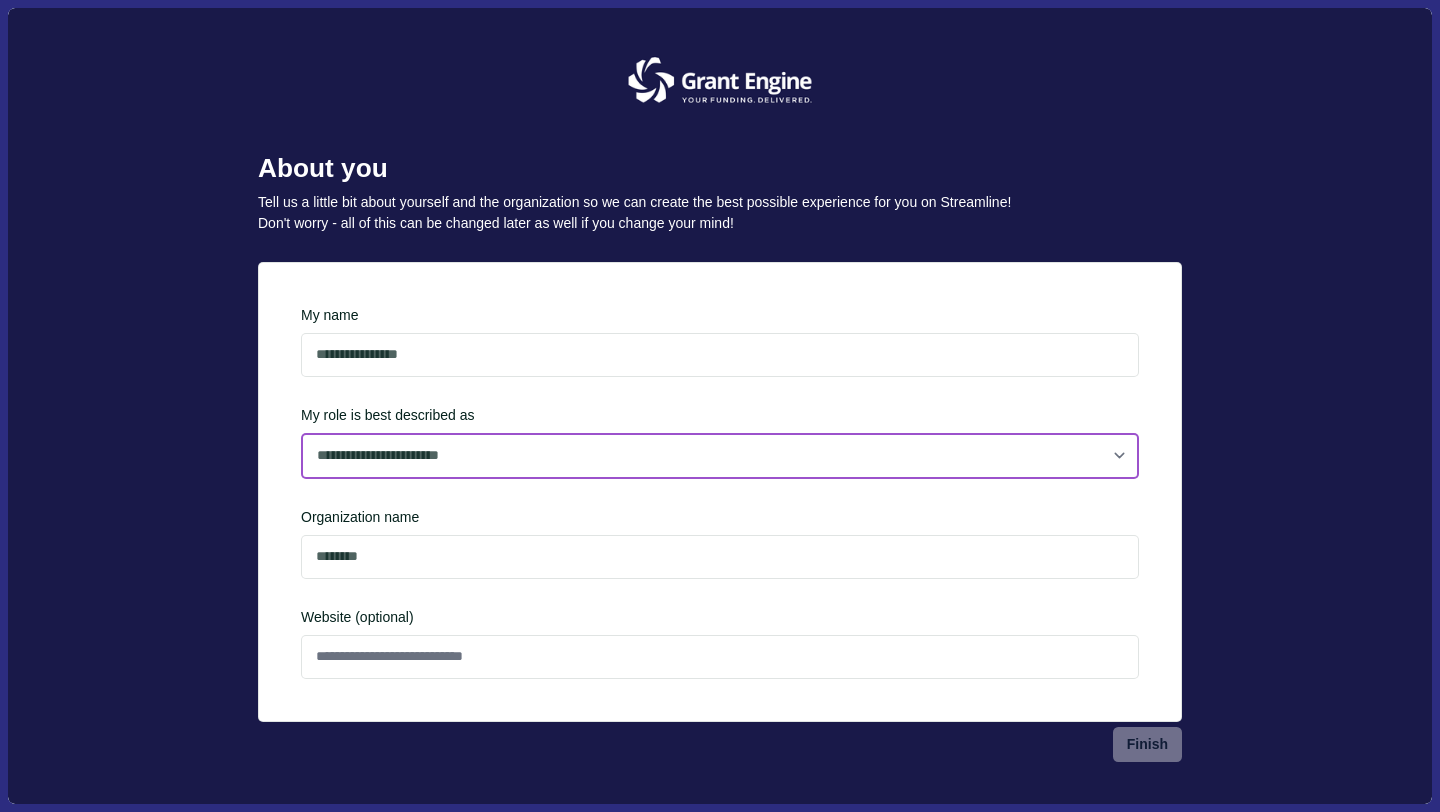 click on "**********" at bounding box center (720, 456) 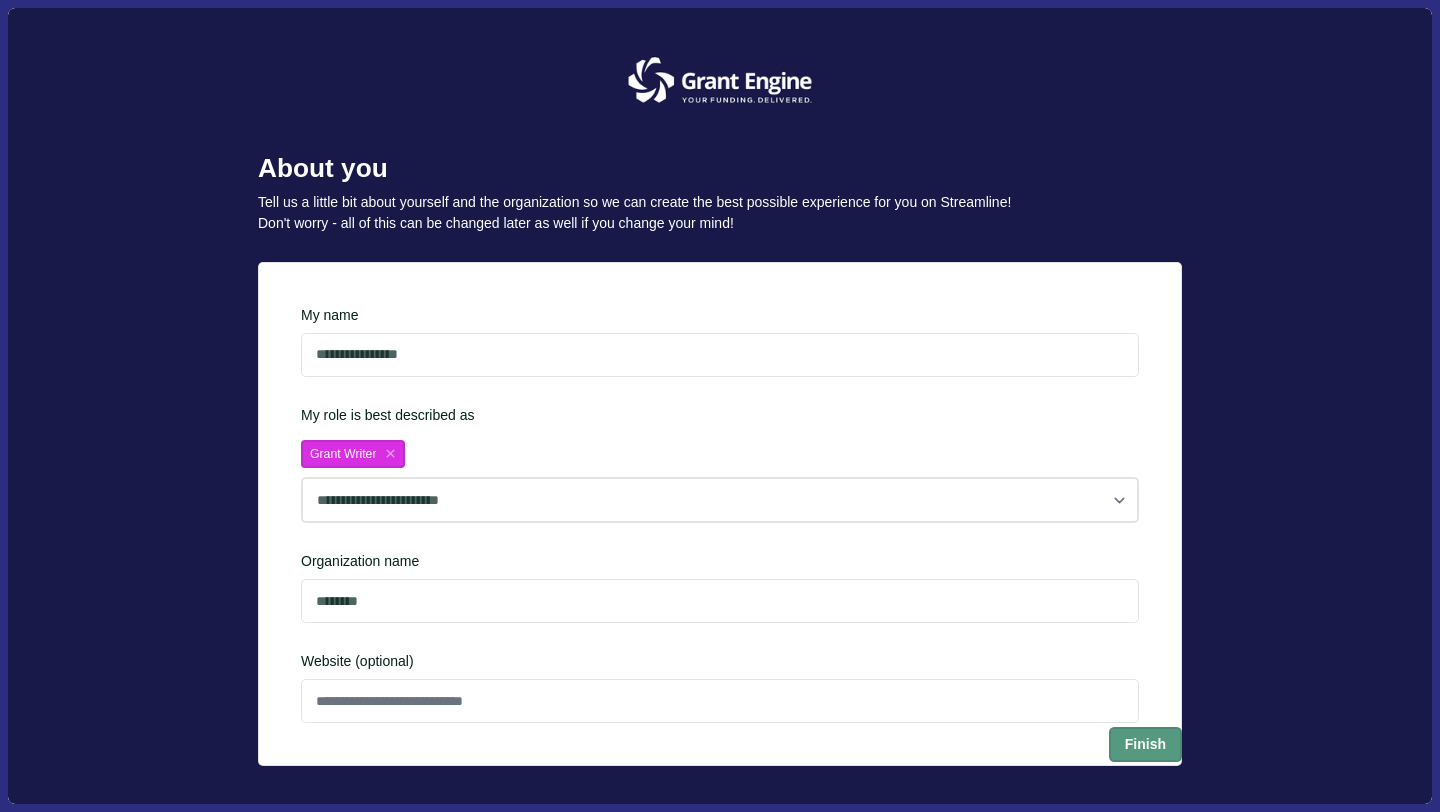 click on "Finish" at bounding box center [1145, 744] 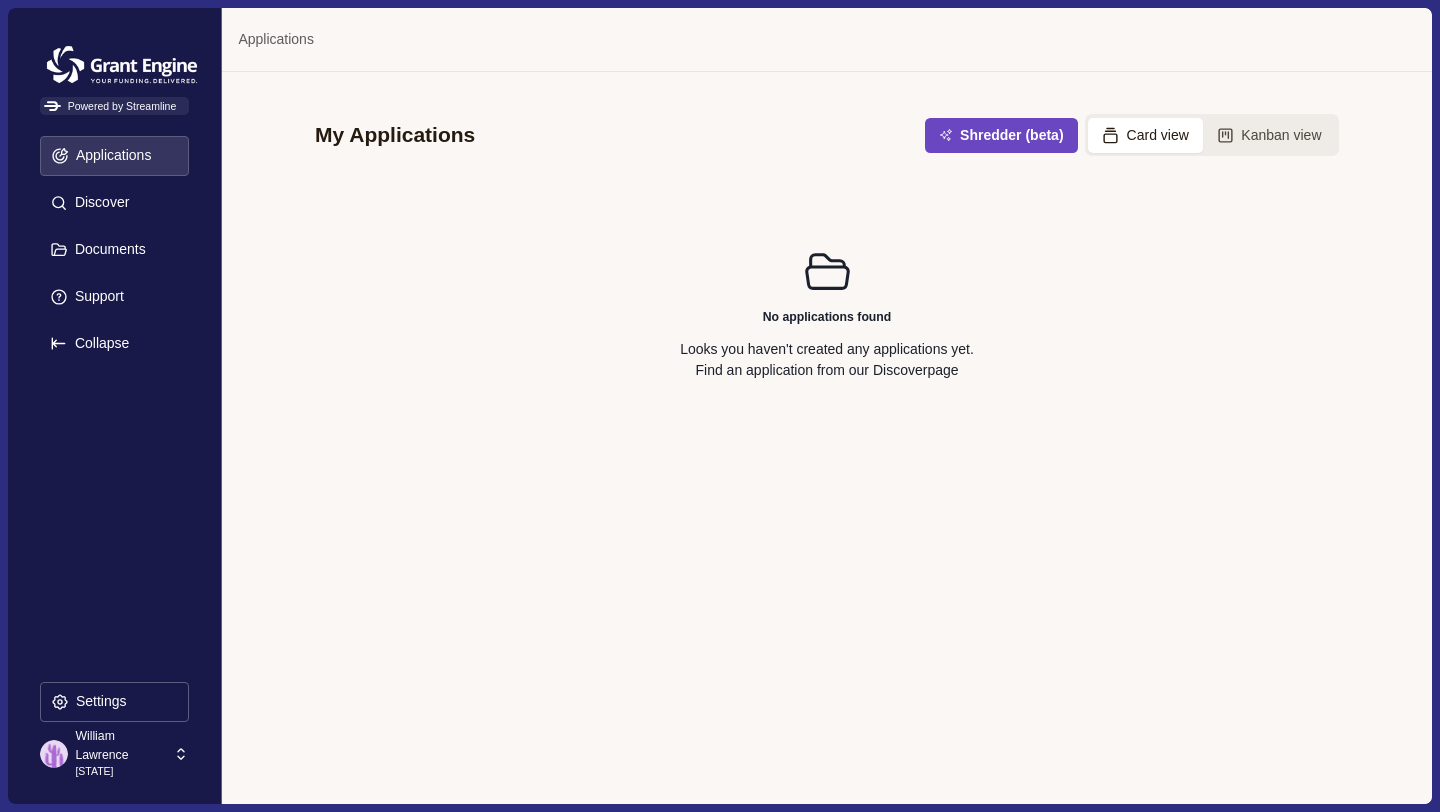 click on "Shredder (beta)" at bounding box center [1001, 135] 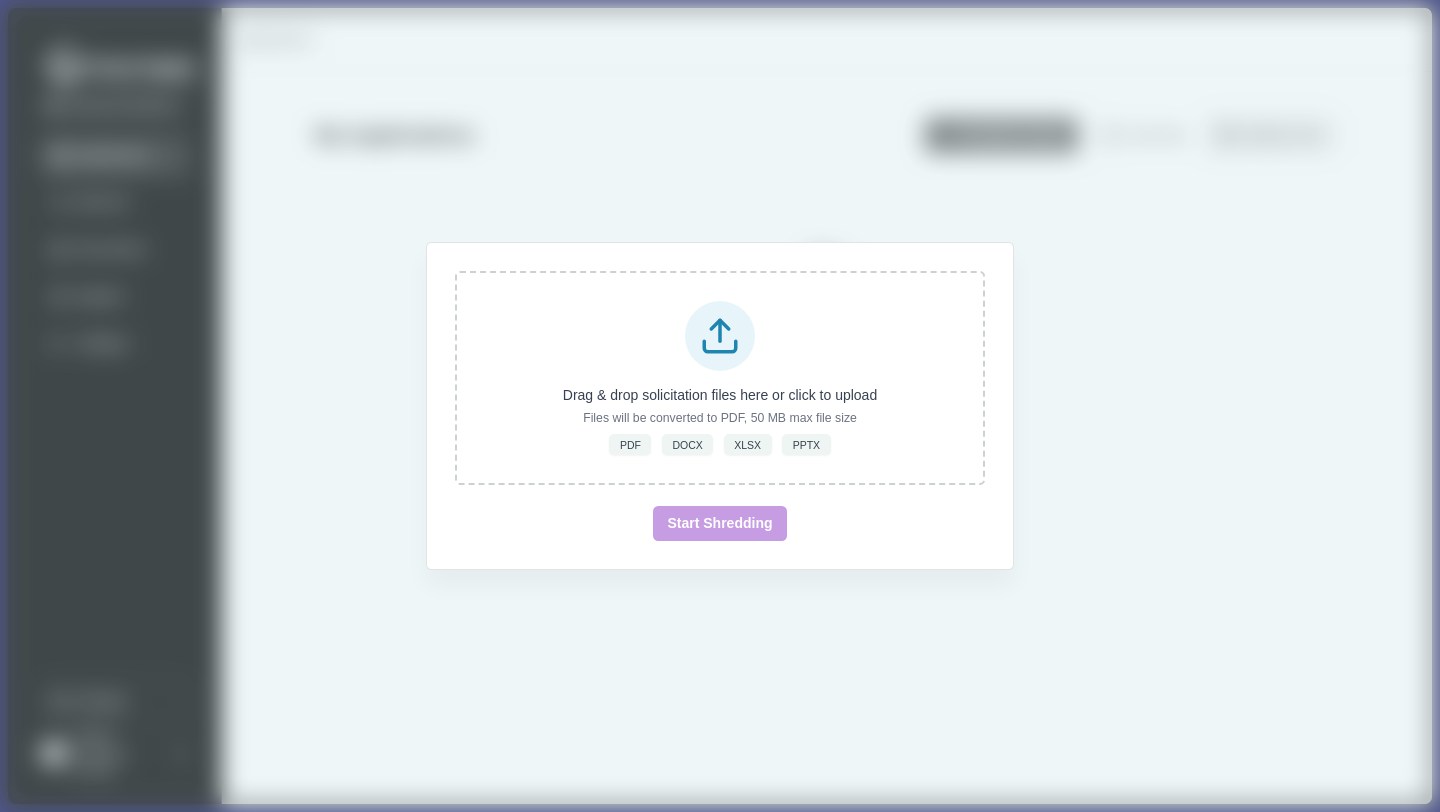 click on "Drag & drop solicitation files here or click to upload Files will be converted to PDF, 50 MB max file size PDF DOCX XLSX PPTX Start Shredding" at bounding box center (720, 406) 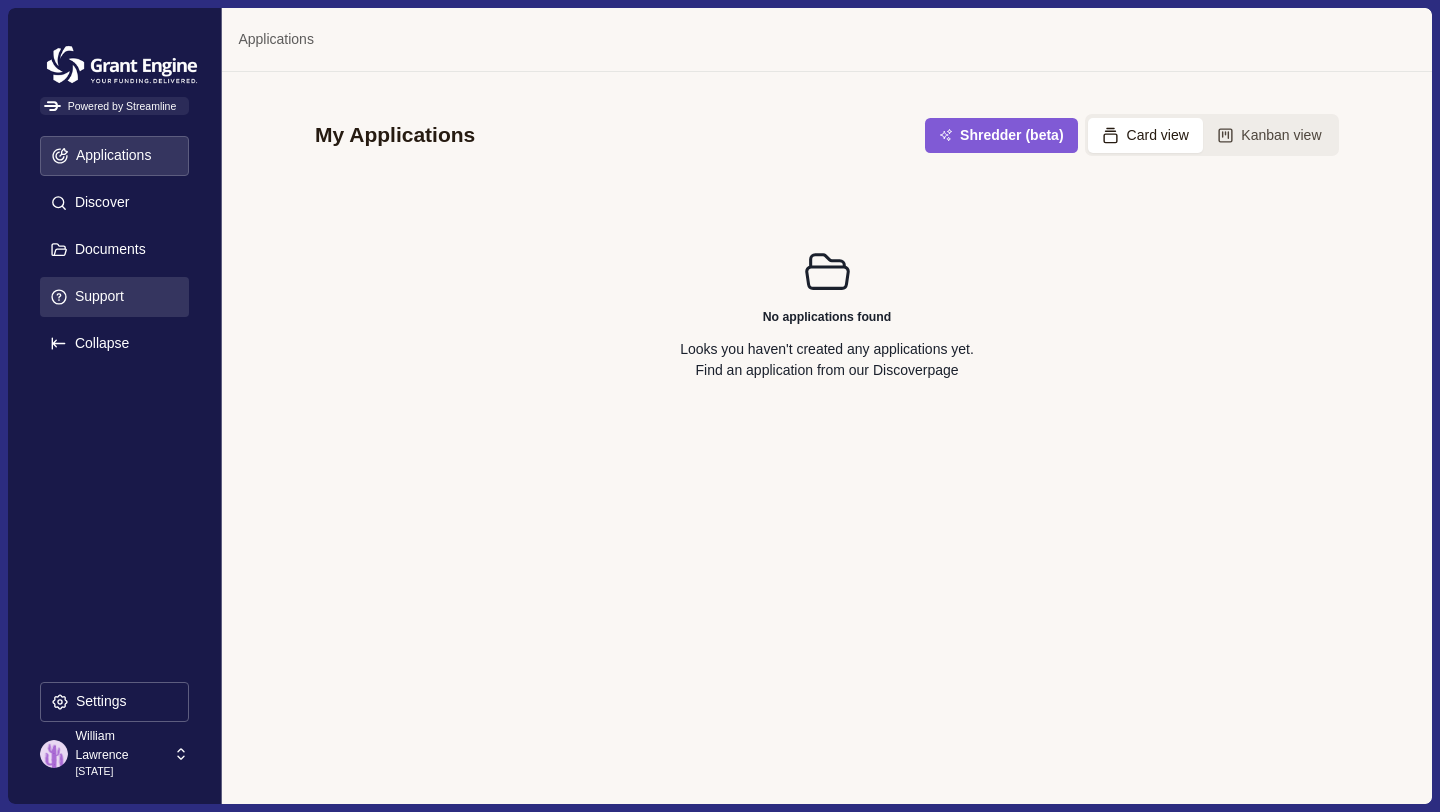 click on "Support" at bounding box center (96, 296) 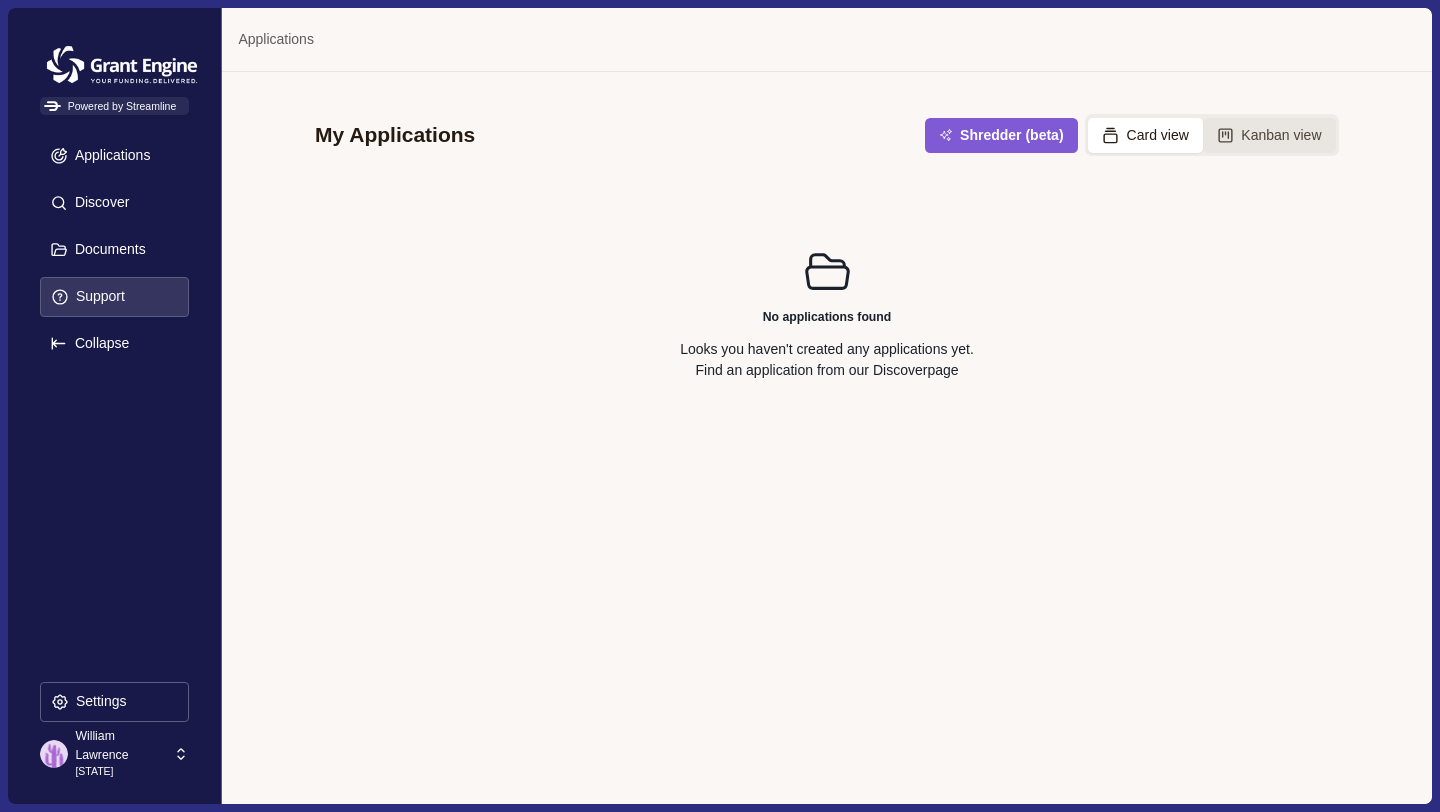 click on "Kanban view" at bounding box center [1269, 135] 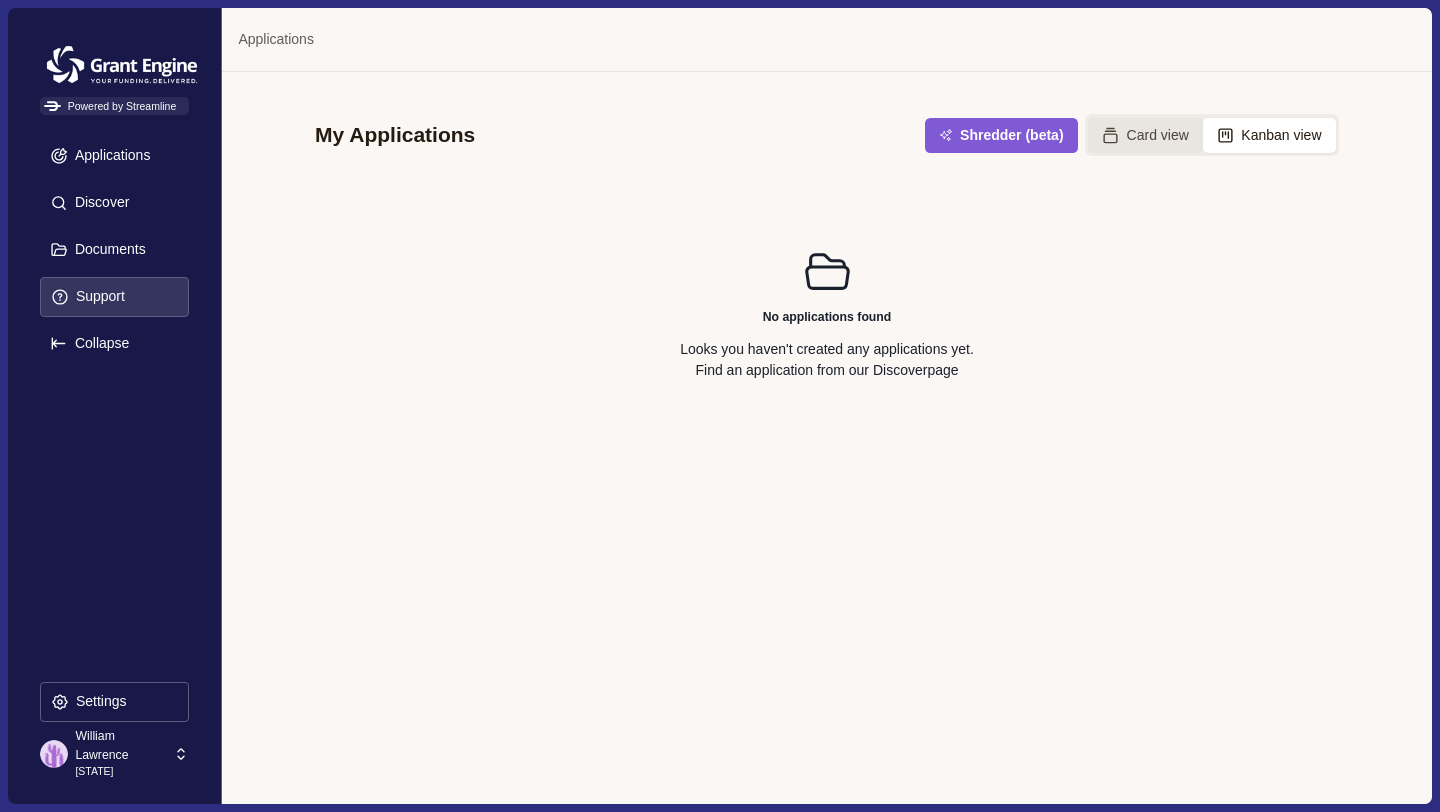 click on "Card view" at bounding box center (1145, 135) 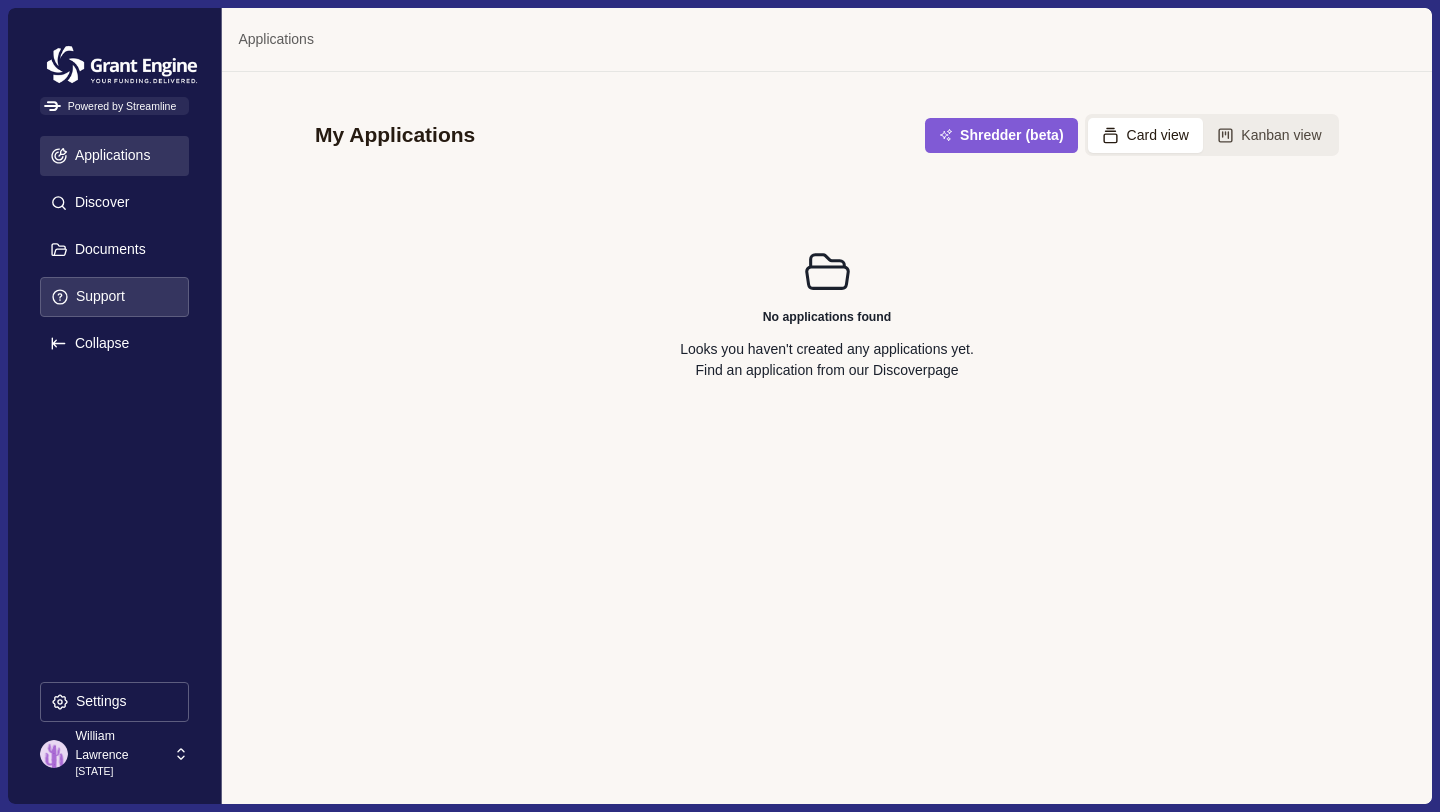click on "Applications" at bounding box center [109, 155] 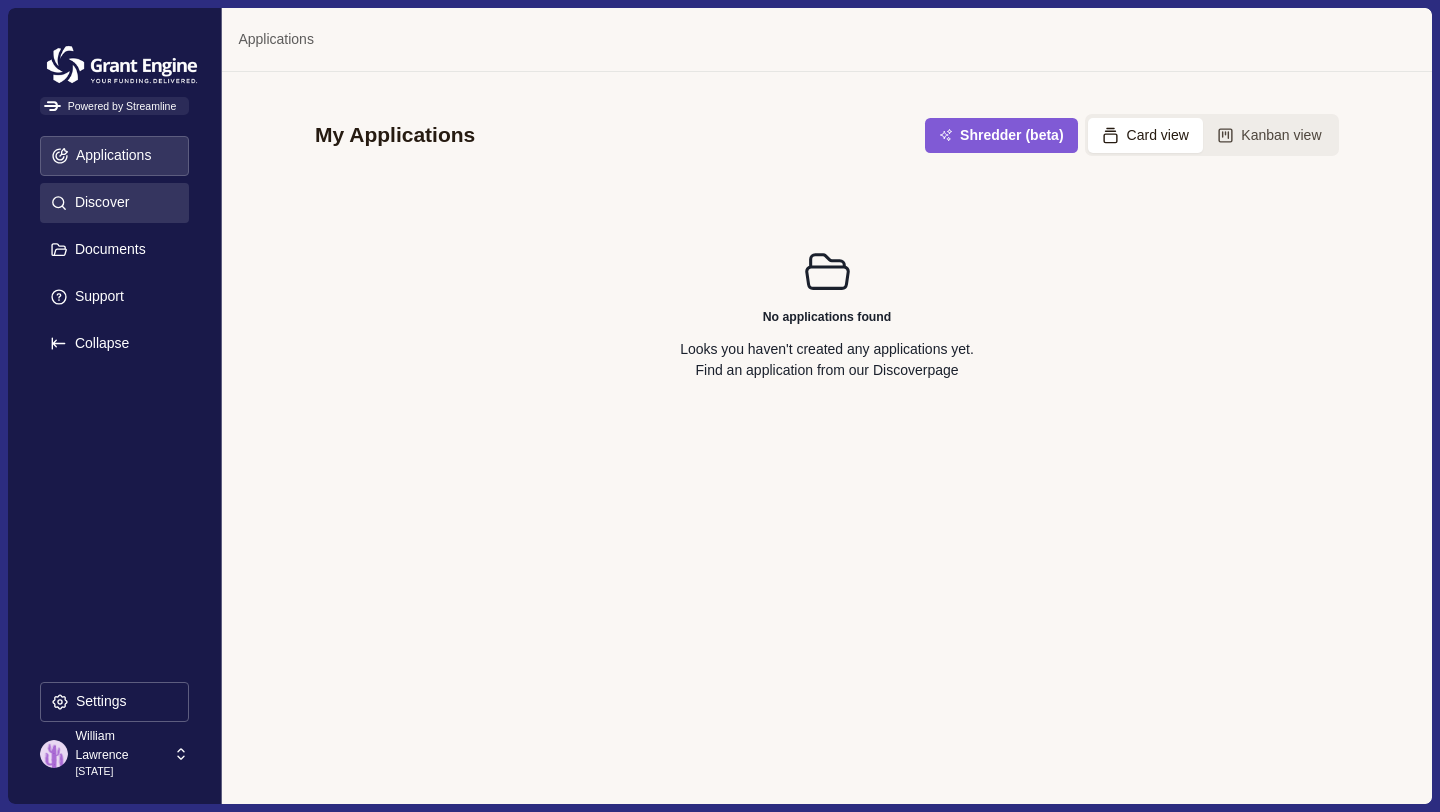 click on "Discover" at bounding box center (98, 202) 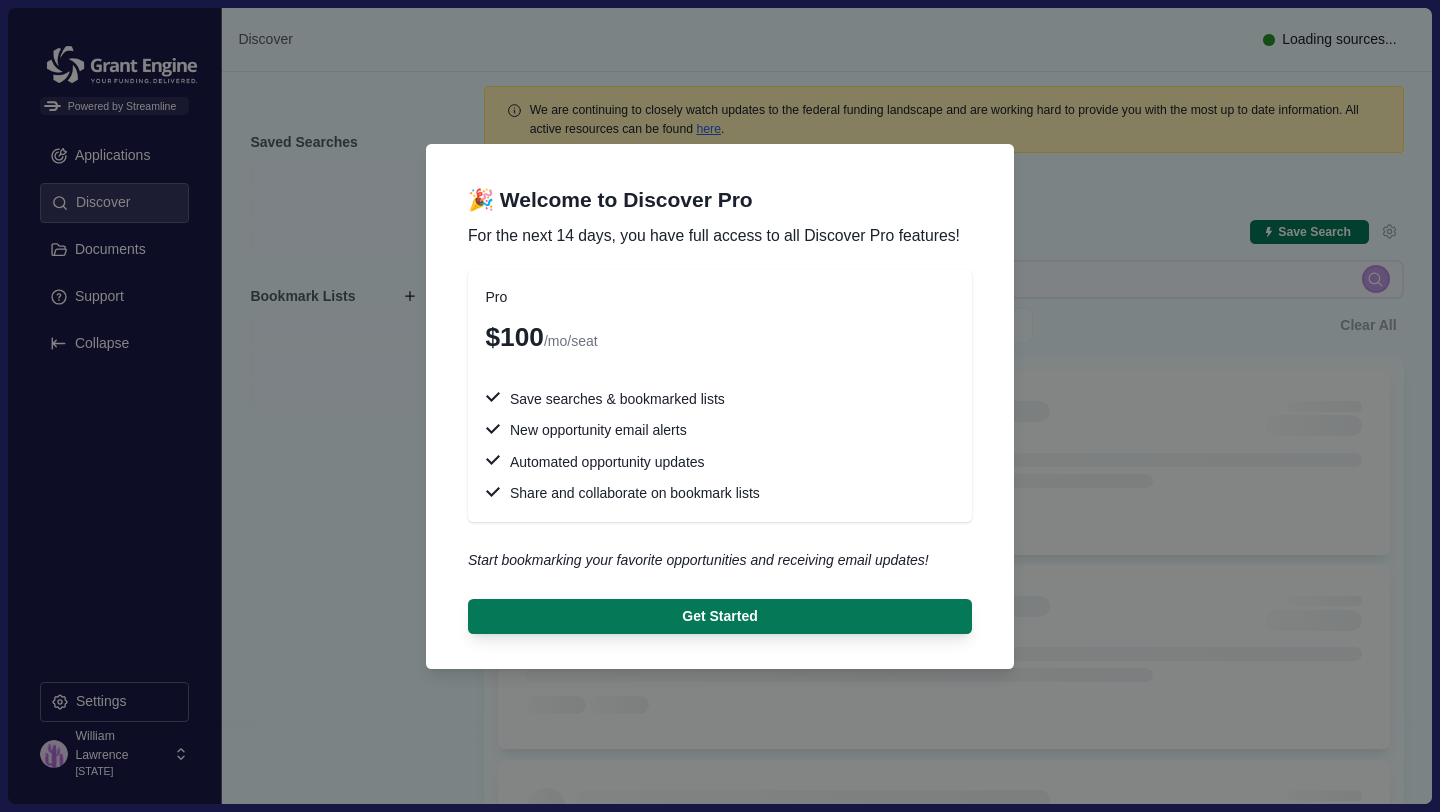 click on "🎉 Welcome to Discover Pro For the next 14 days, you have full access to all Discover Pro features! Pro $100 /mo/seat Save searches & bookmarked lists New opportunity email alerts Automated opportunity updates Share and collaborate on bookmark lists Start bookmarking your favorite opportunities and receiving email updates! Get Started" at bounding box center (720, 406) 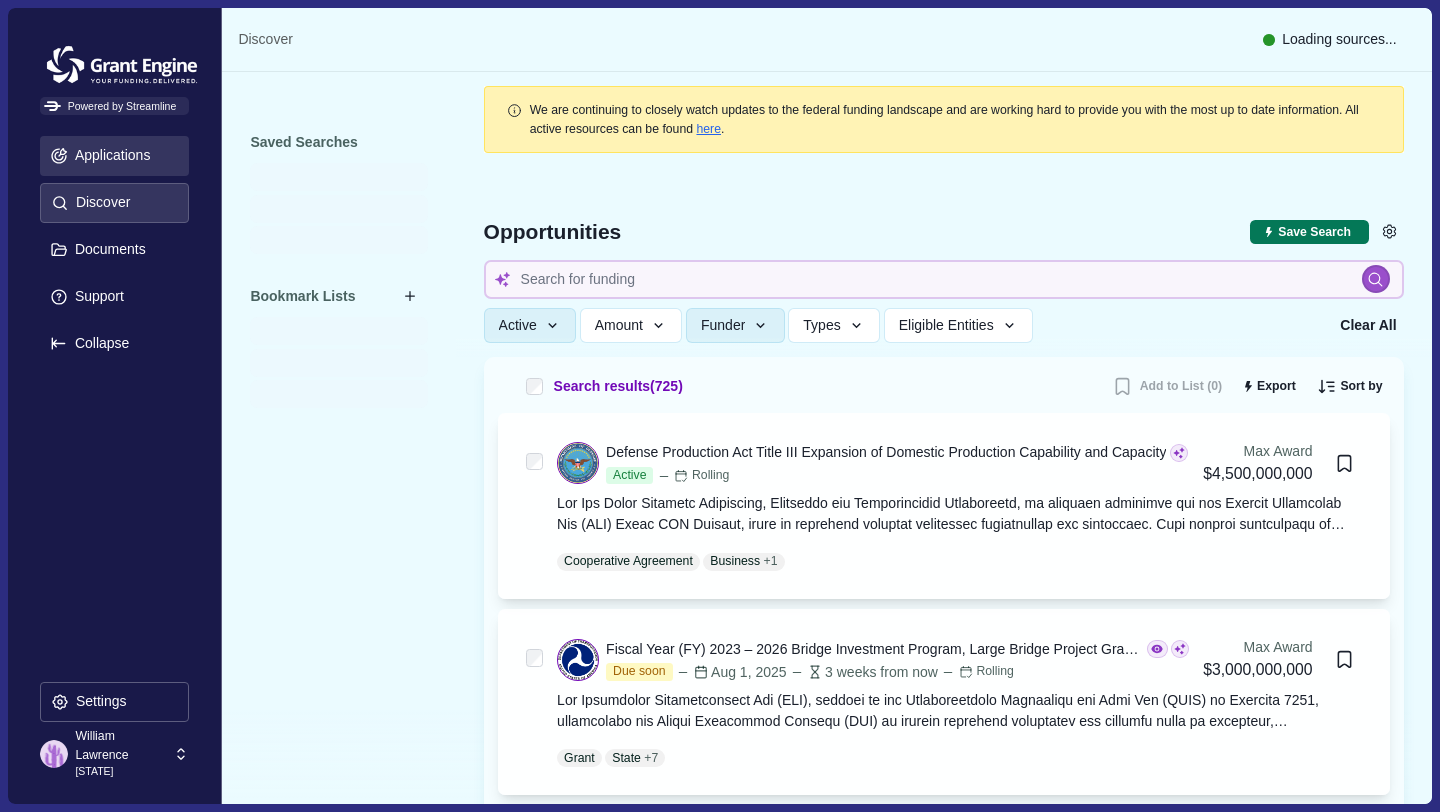 click on "Applications" at bounding box center [114, 156] 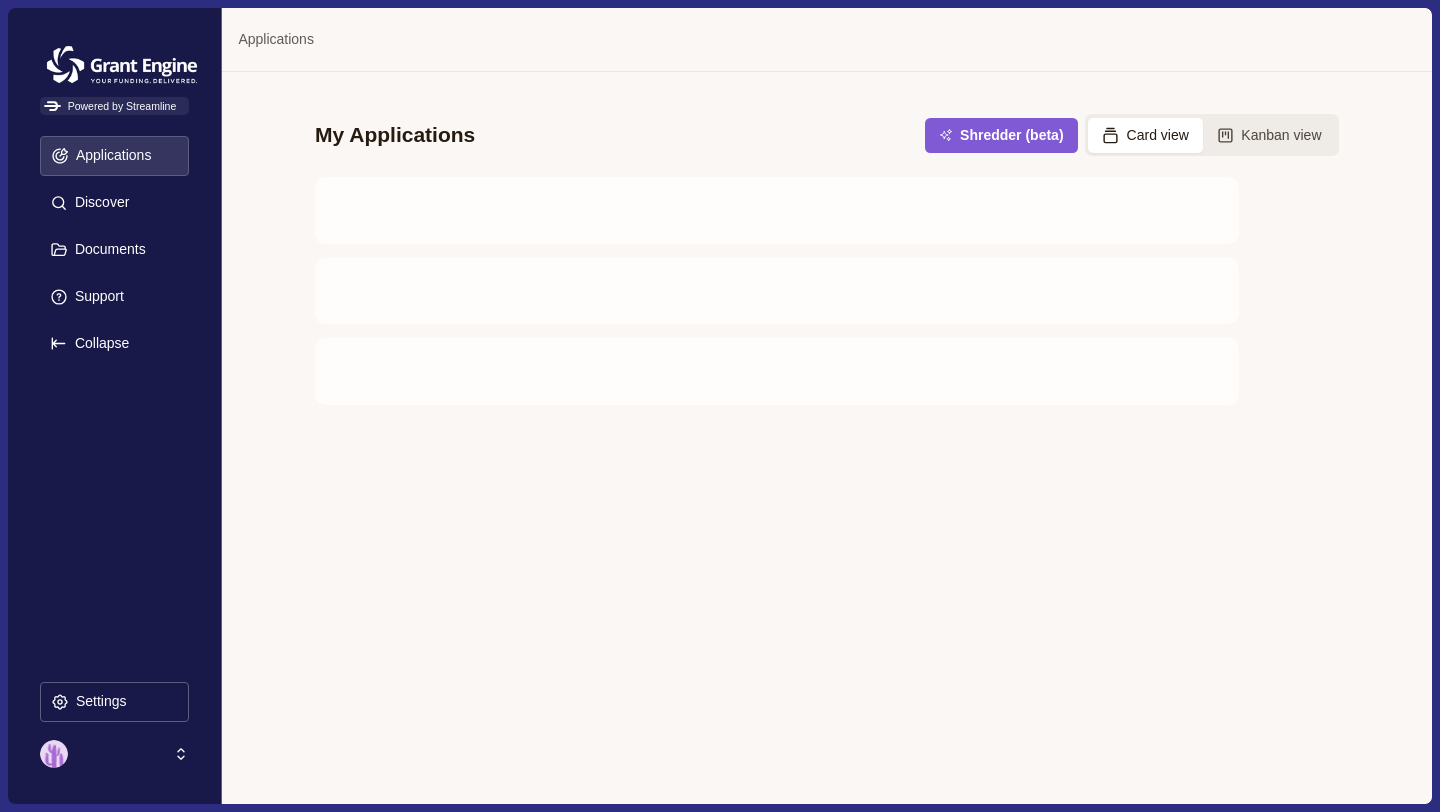 scroll, scrollTop: 0, scrollLeft: 0, axis: both 